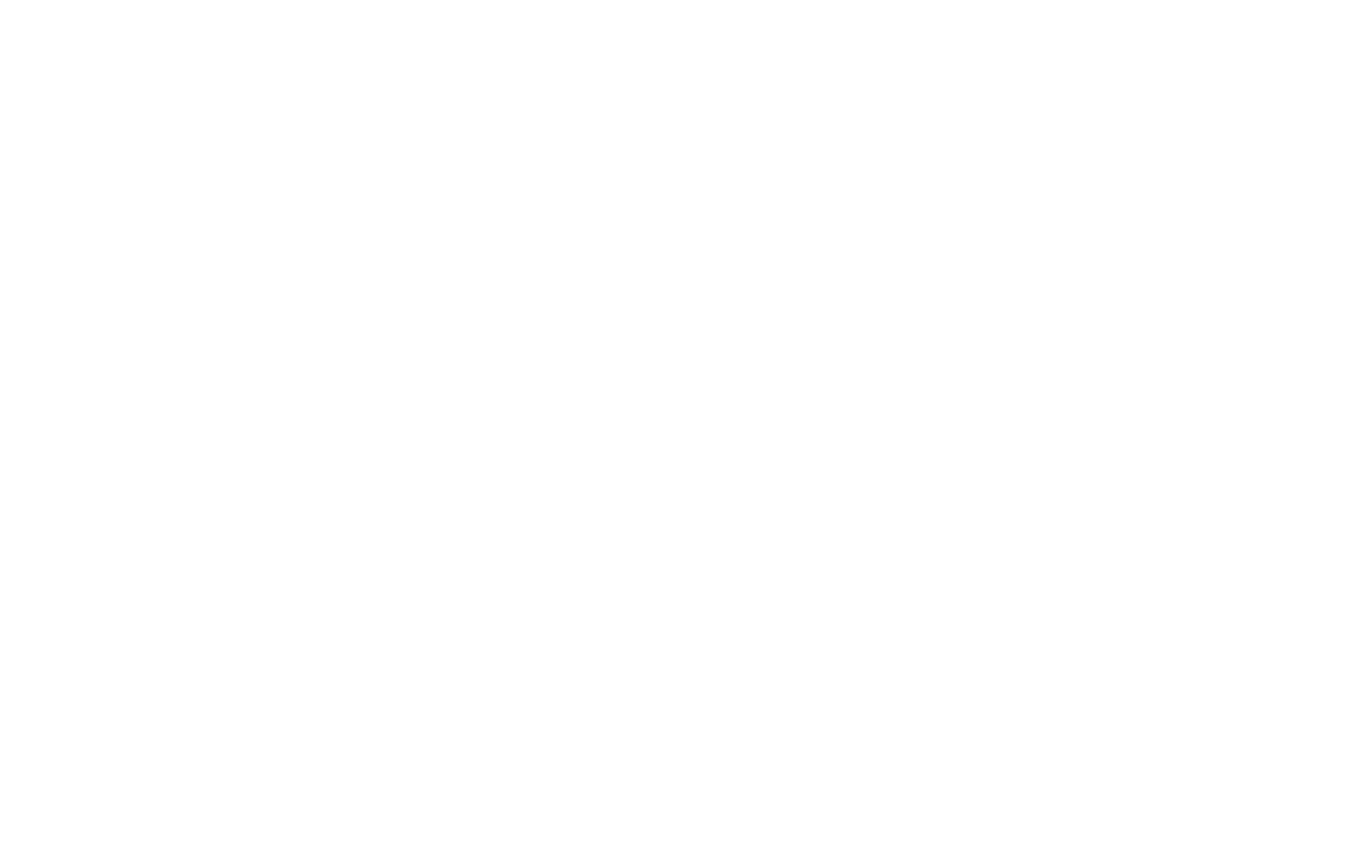 scroll, scrollTop: 0, scrollLeft: 0, axis: both 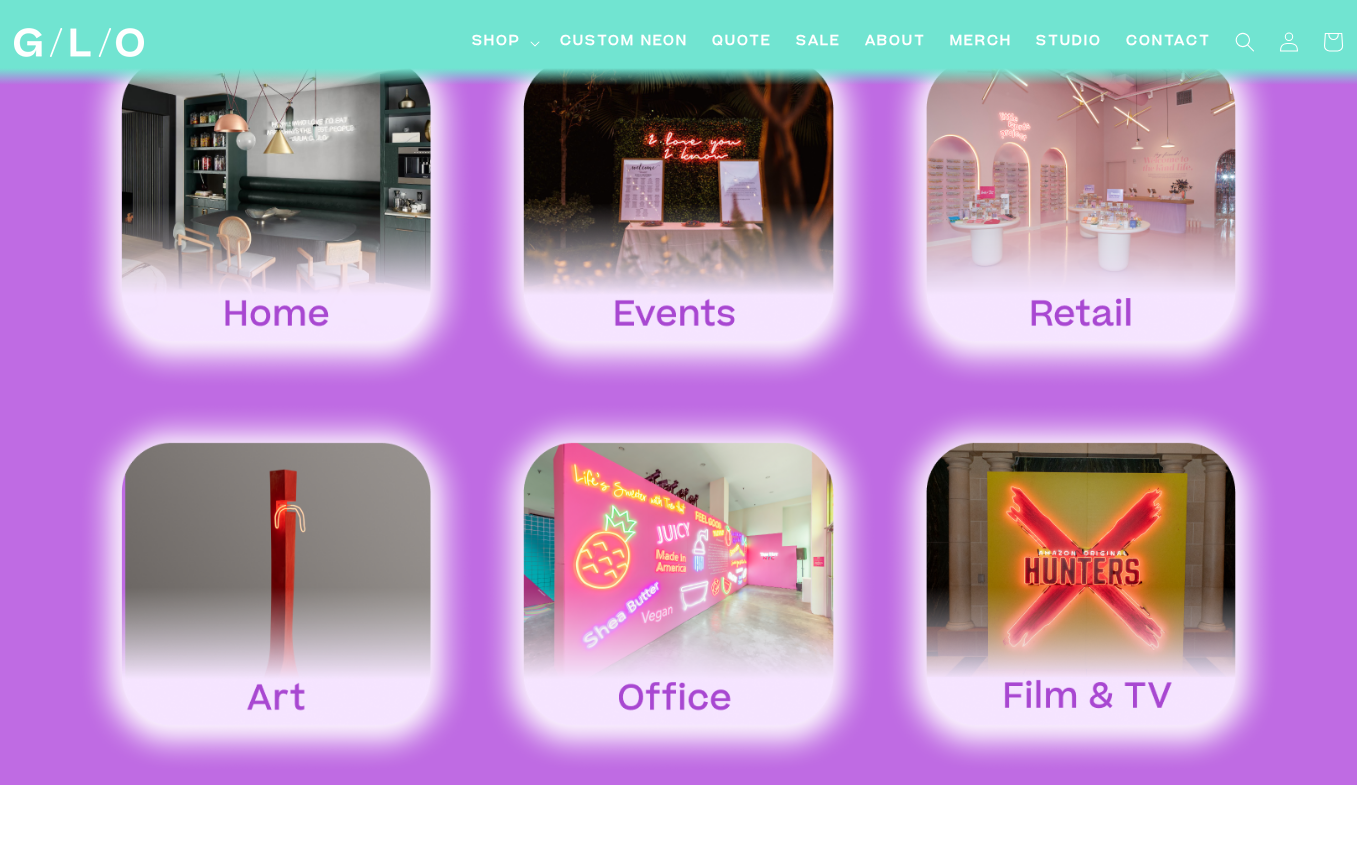 click at bounding box center (678, 203) 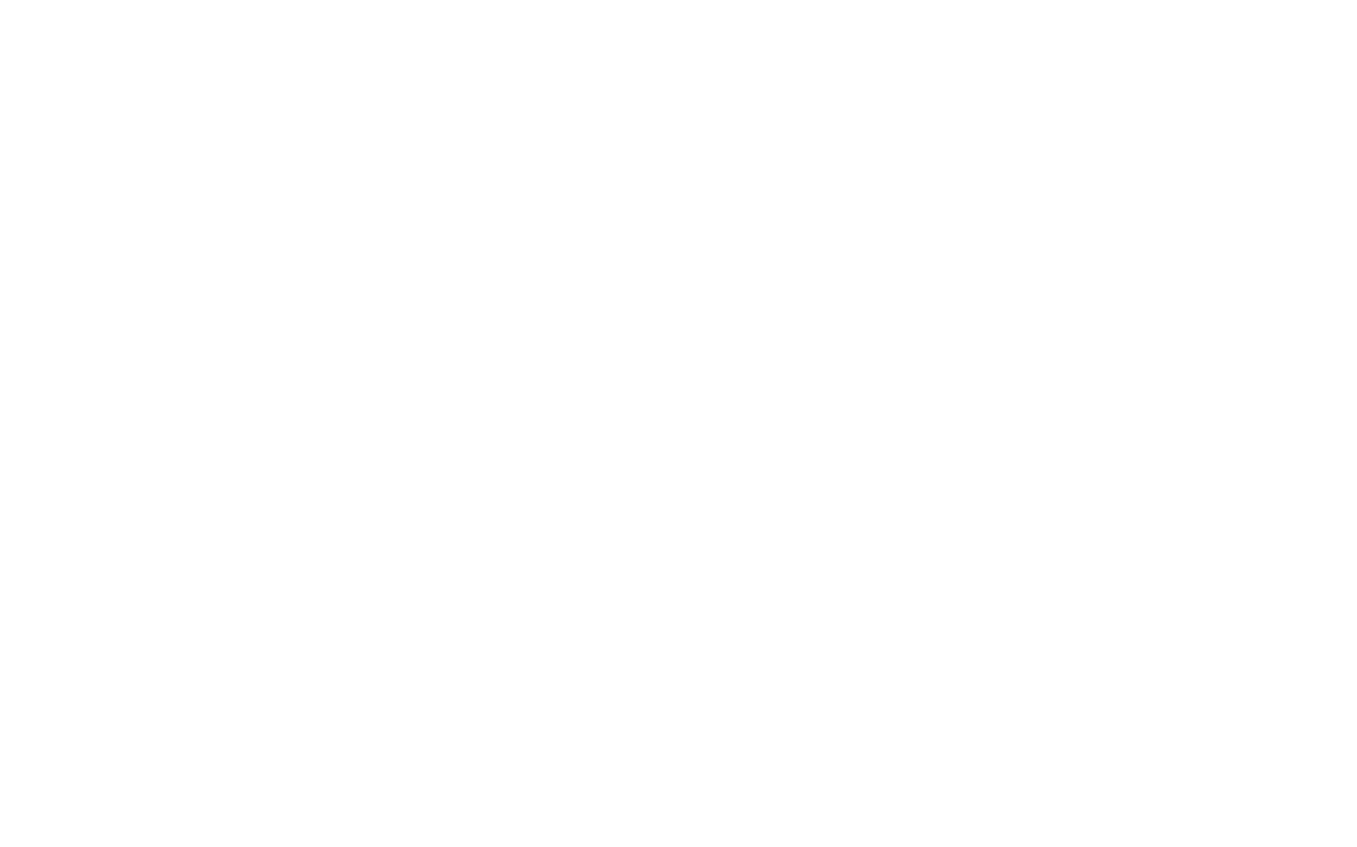 scroll, scrollTop: 0, scrollLeft: 0, axis: both 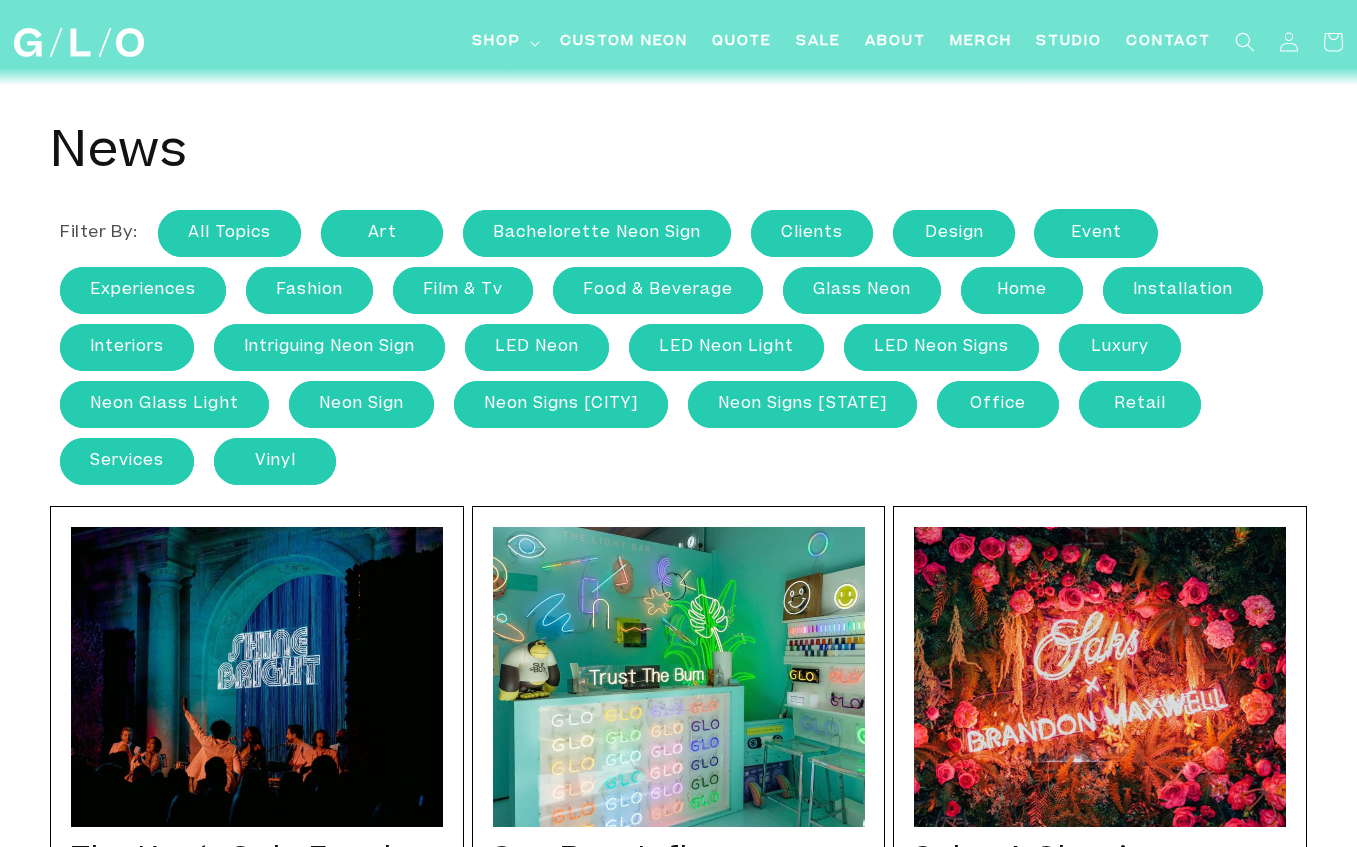 click on "event" at bounding box center [1096, 233] 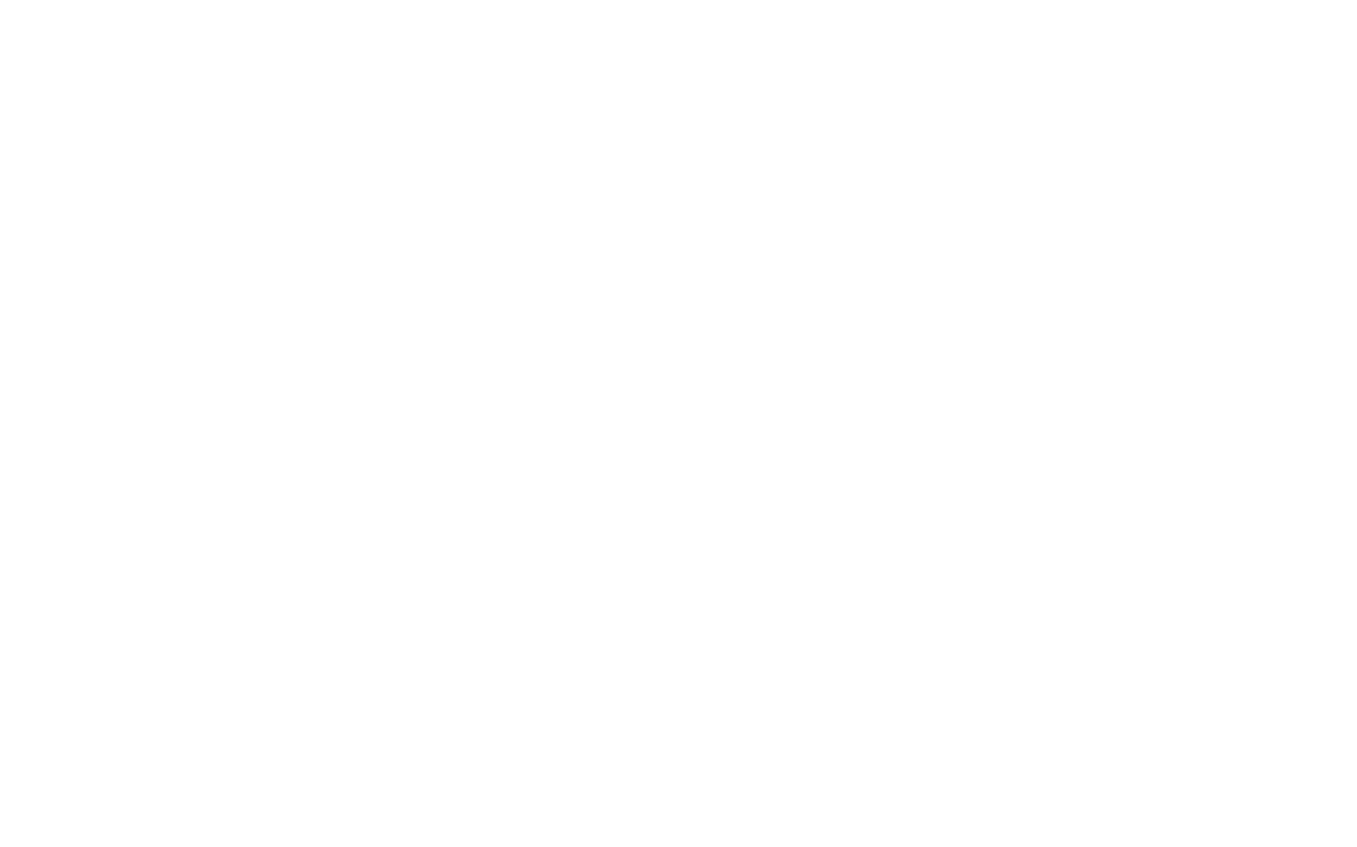 scroll, scrollTop: 0, scrollLeft: 0, axis: both 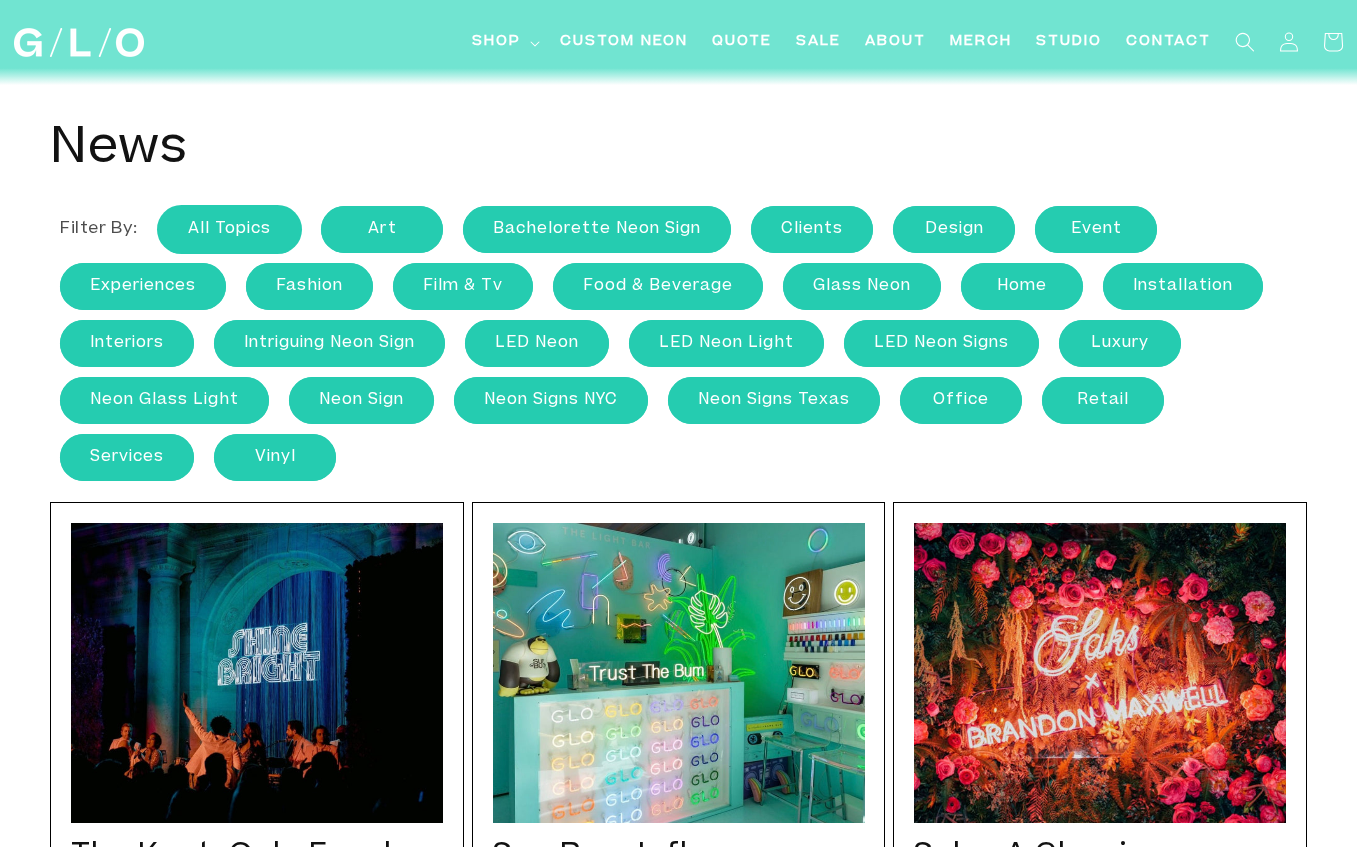 click on "All Topics" at bounding box center (229, 229) 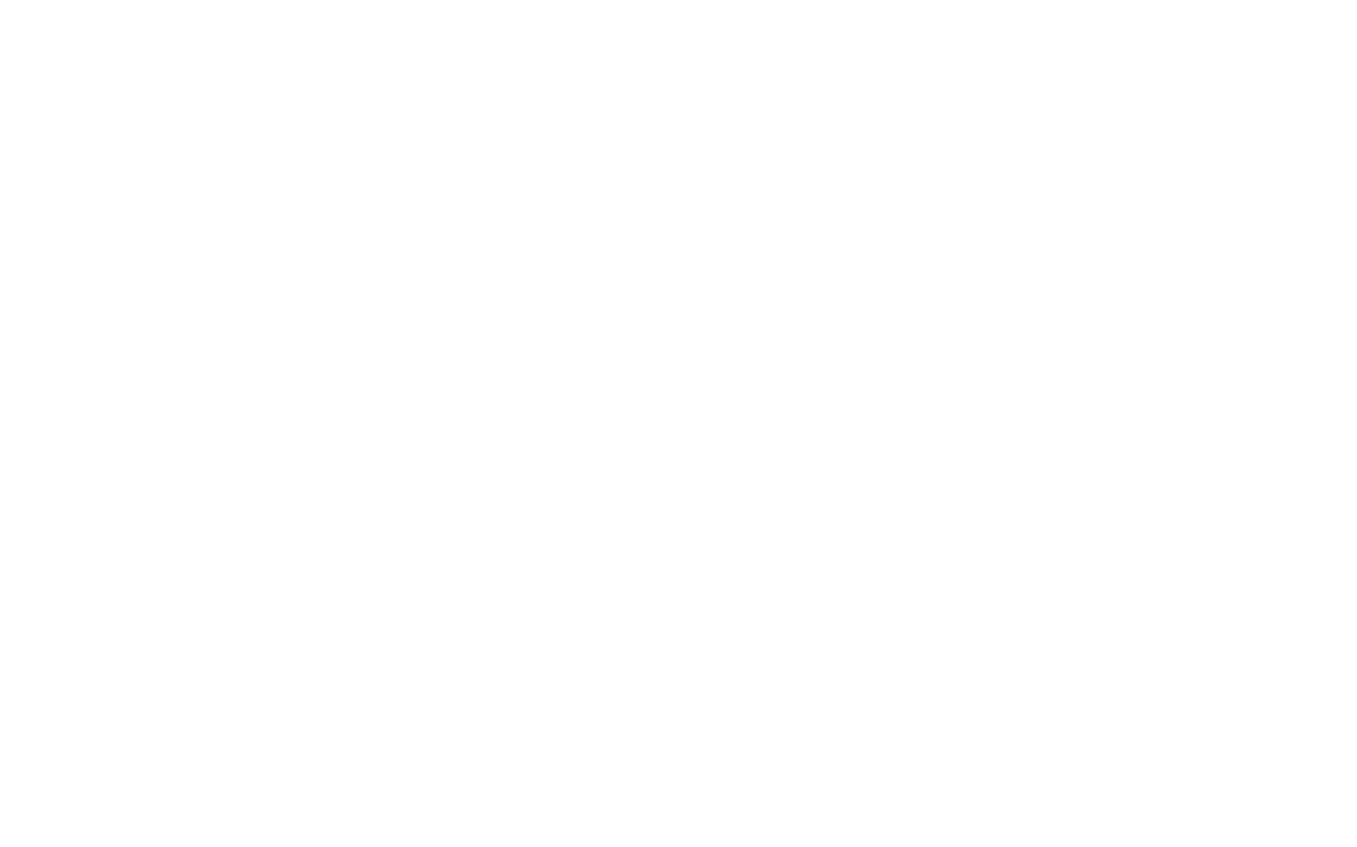 scroll, scrollTop: 0, scrollLeft: 0, axis: both 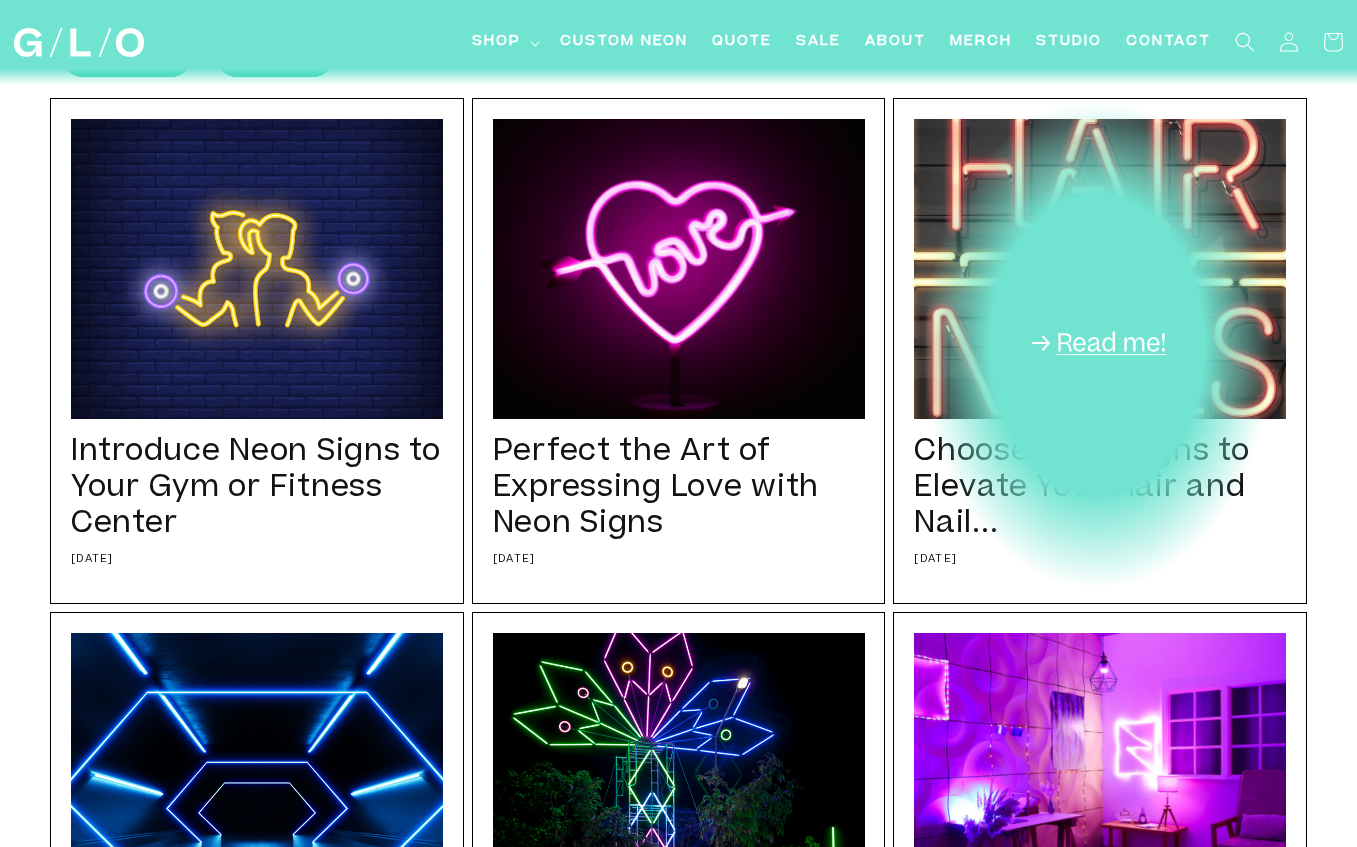 click on "Choose Neon Signs to Elevate Your Hair and Nail...
03/26/25 Gen Z is embracing self-care like never before, and salons play a key role in enhancing this experience. A well-designed salon not only provides relaxation but also leaves a lasting...
Choose Neon Signs to Elevate Your Hair and Nail...
03/26/25 Gen Z is embracing self-care like never before, and salons play a key role in enhancing this experience. A well-designed salon not only provides relaxation but also leaves a lasting..." at bounding box center (1100, 351) 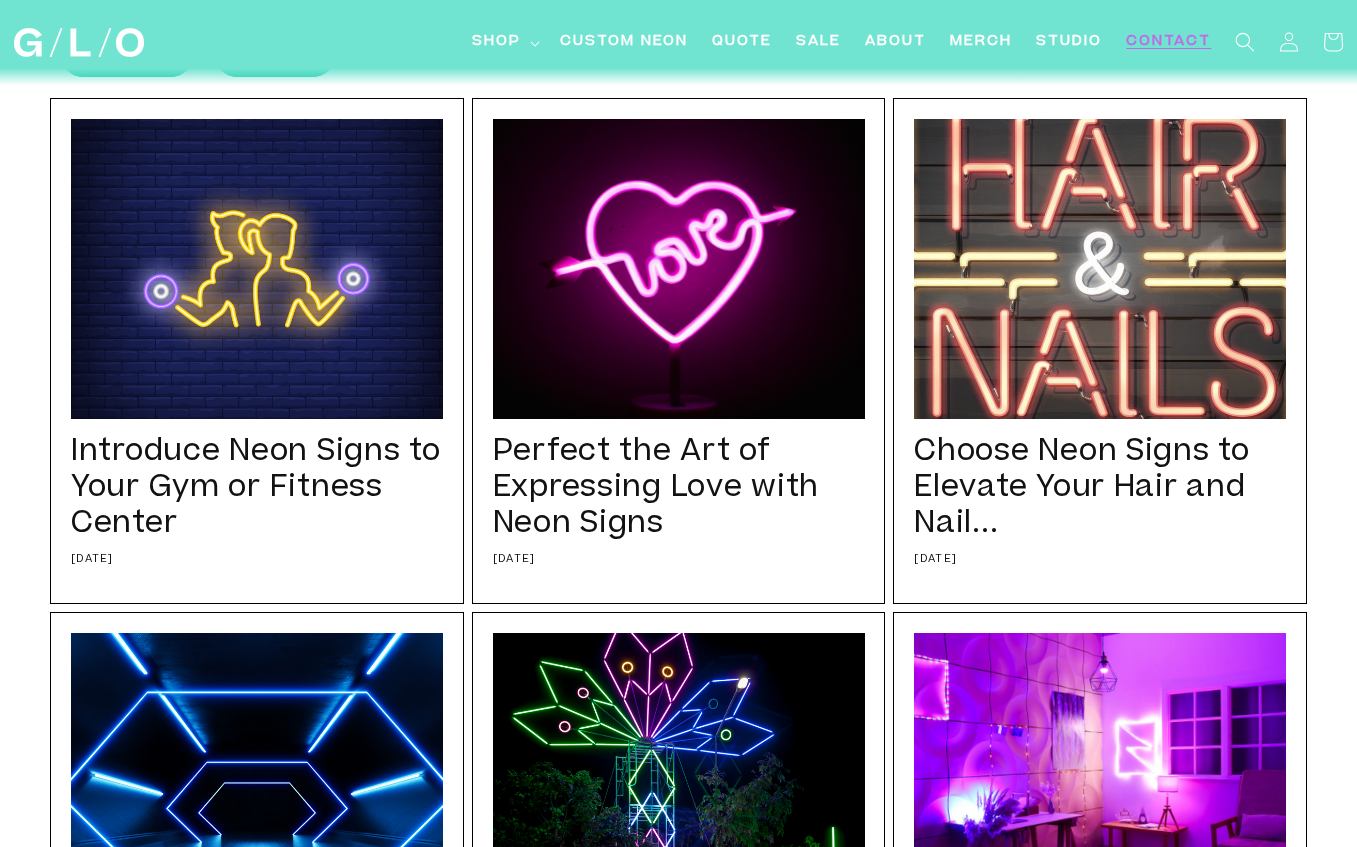 click on "Contact" at bounding box center (1168, 42) 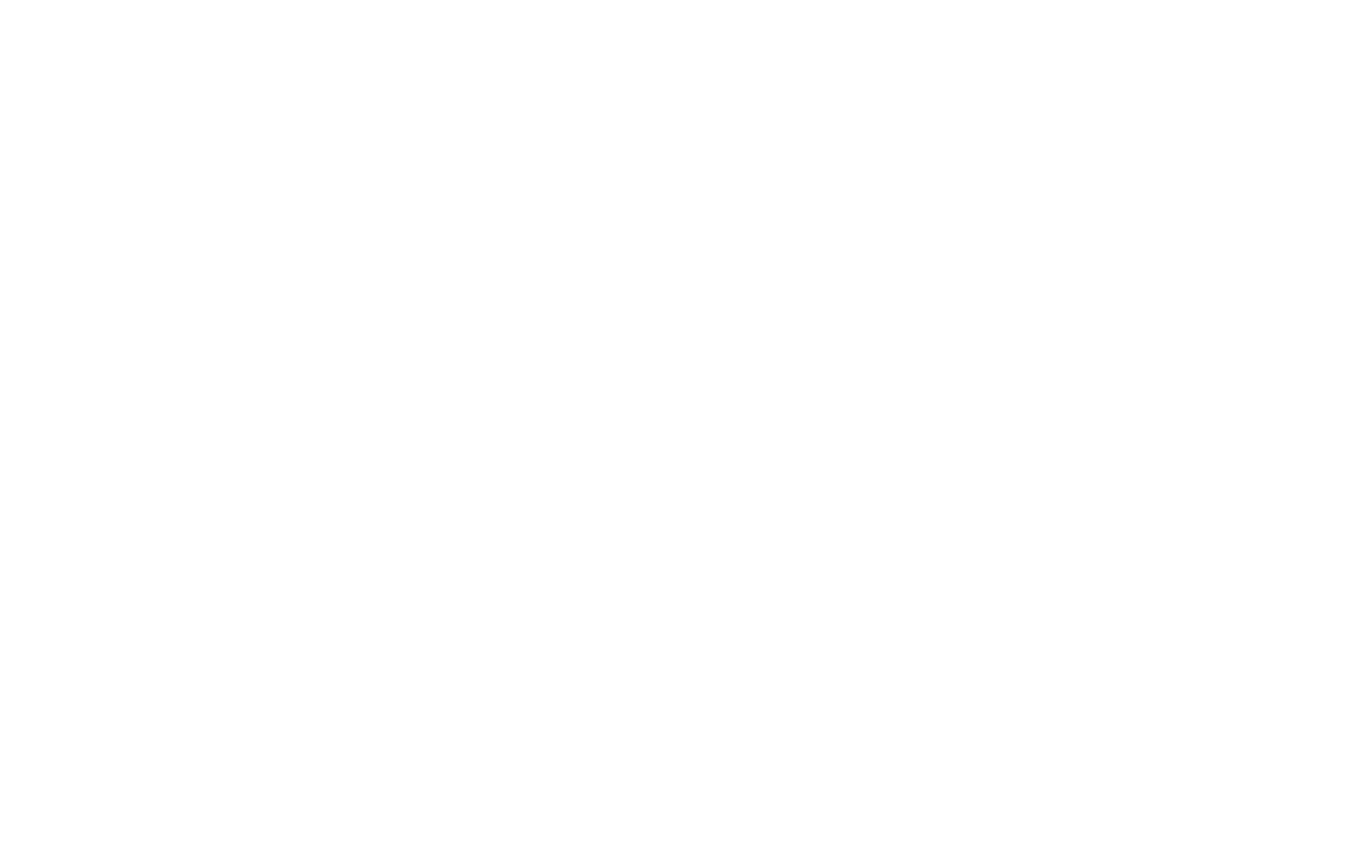 scroll, scrollTop: 0, scrollLeft: 0, axis: both 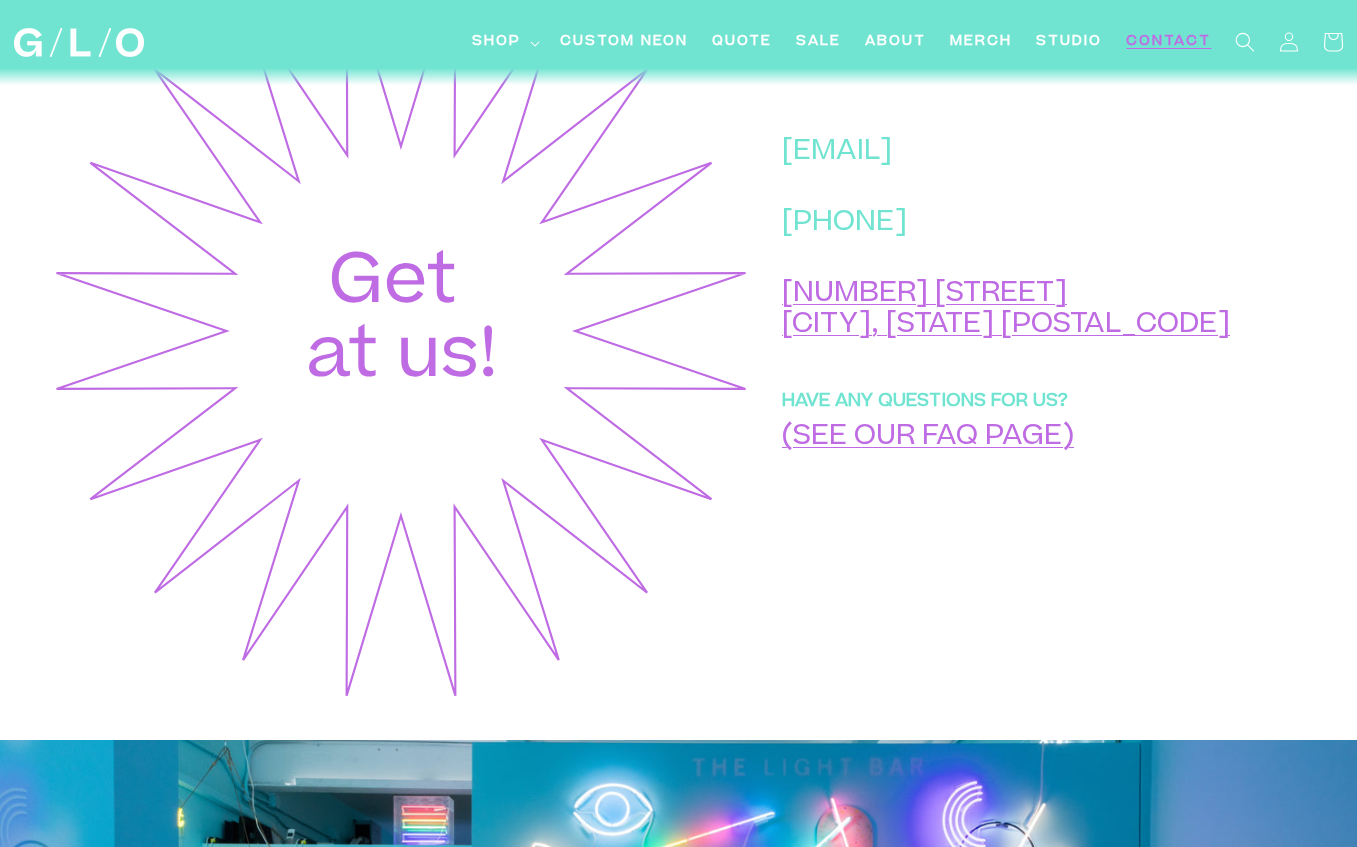 drag, startPoint x: 1198, startPoint y: 191, endPoint x: 840, endPoint y: 199, distance: 358.0894 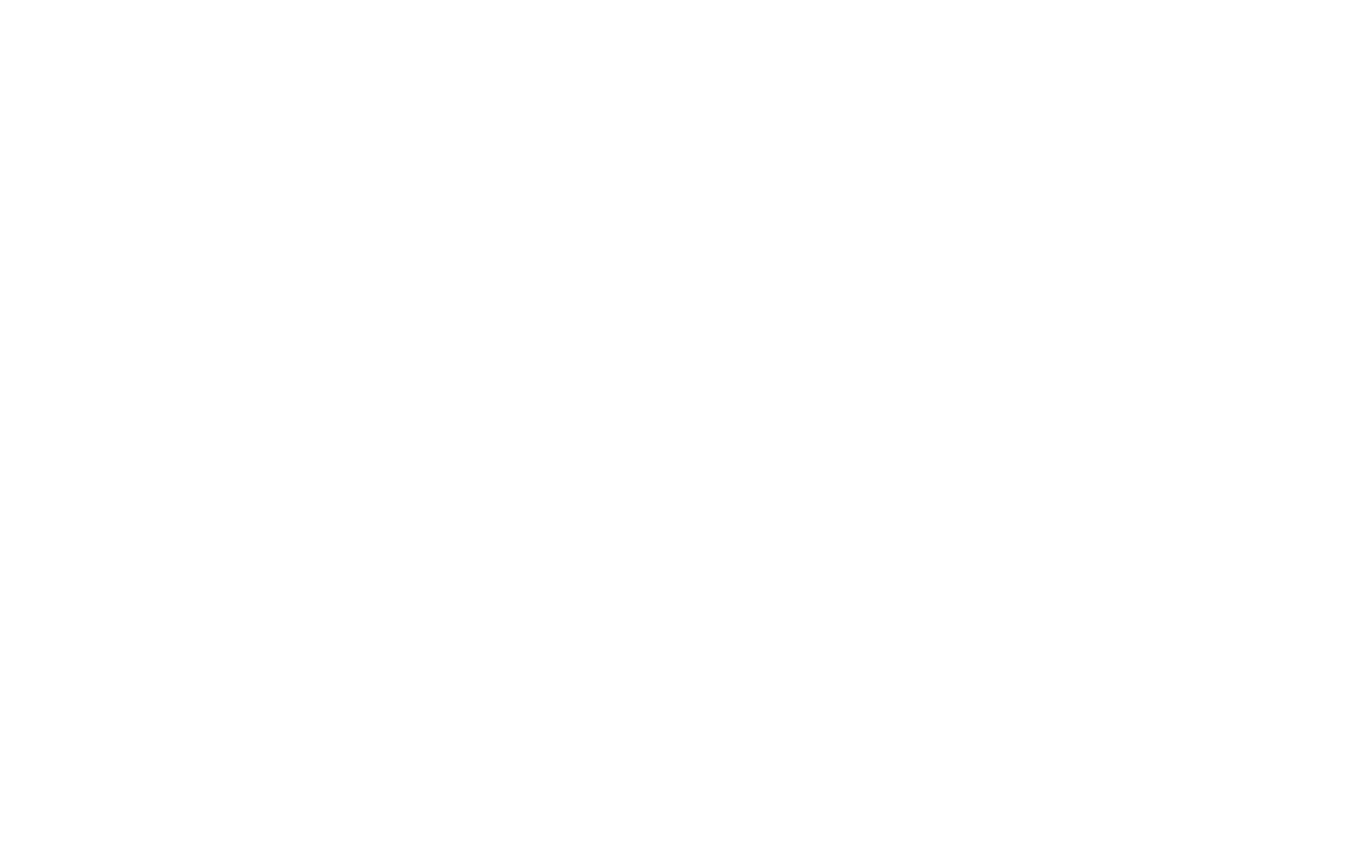 scroll, scrollTop: 0, scrollLeft: 0, axis: both 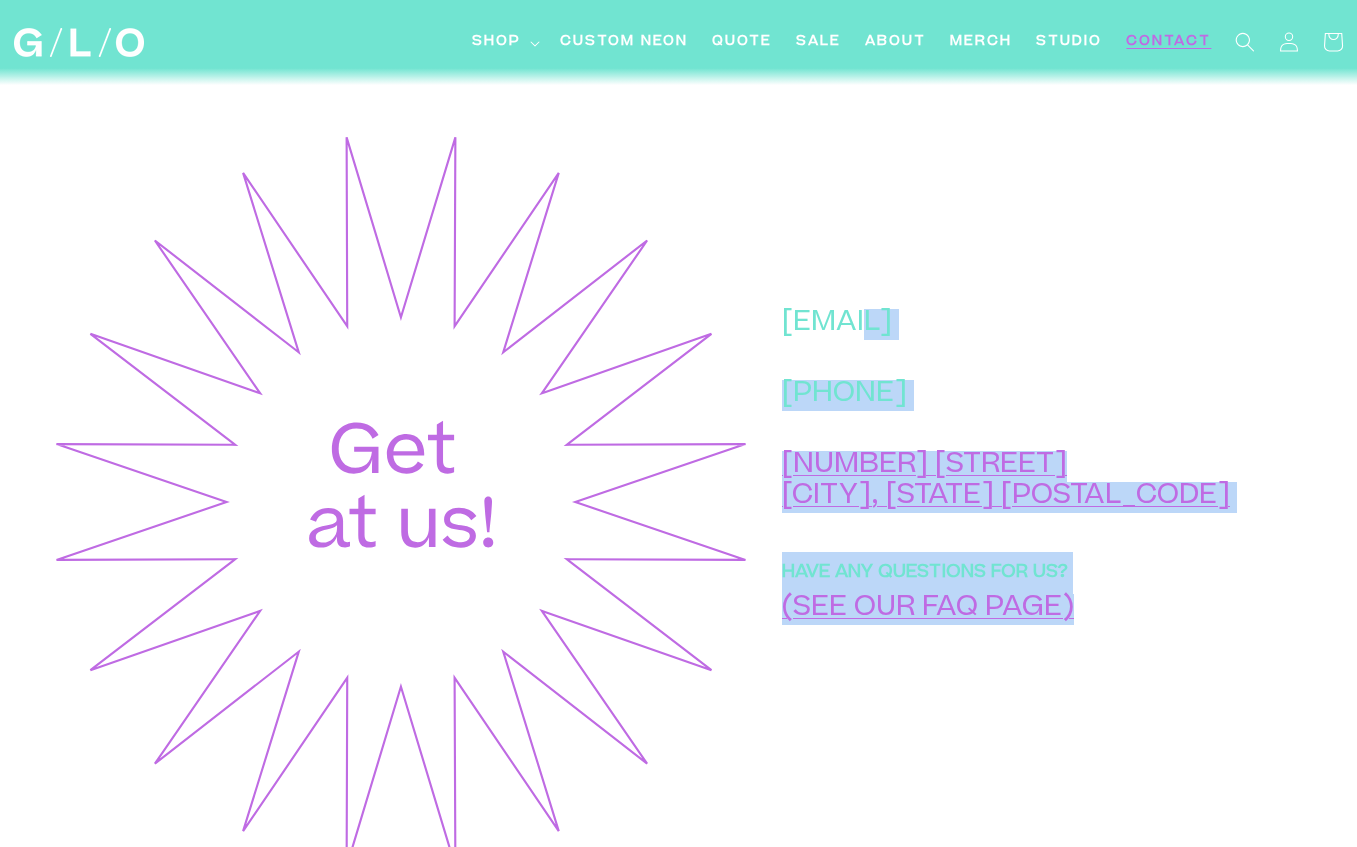 drag, startPoint x: 1189, startPoint y: 359, endPoint x: 911, endPoint y: 354, distance: 278.04495 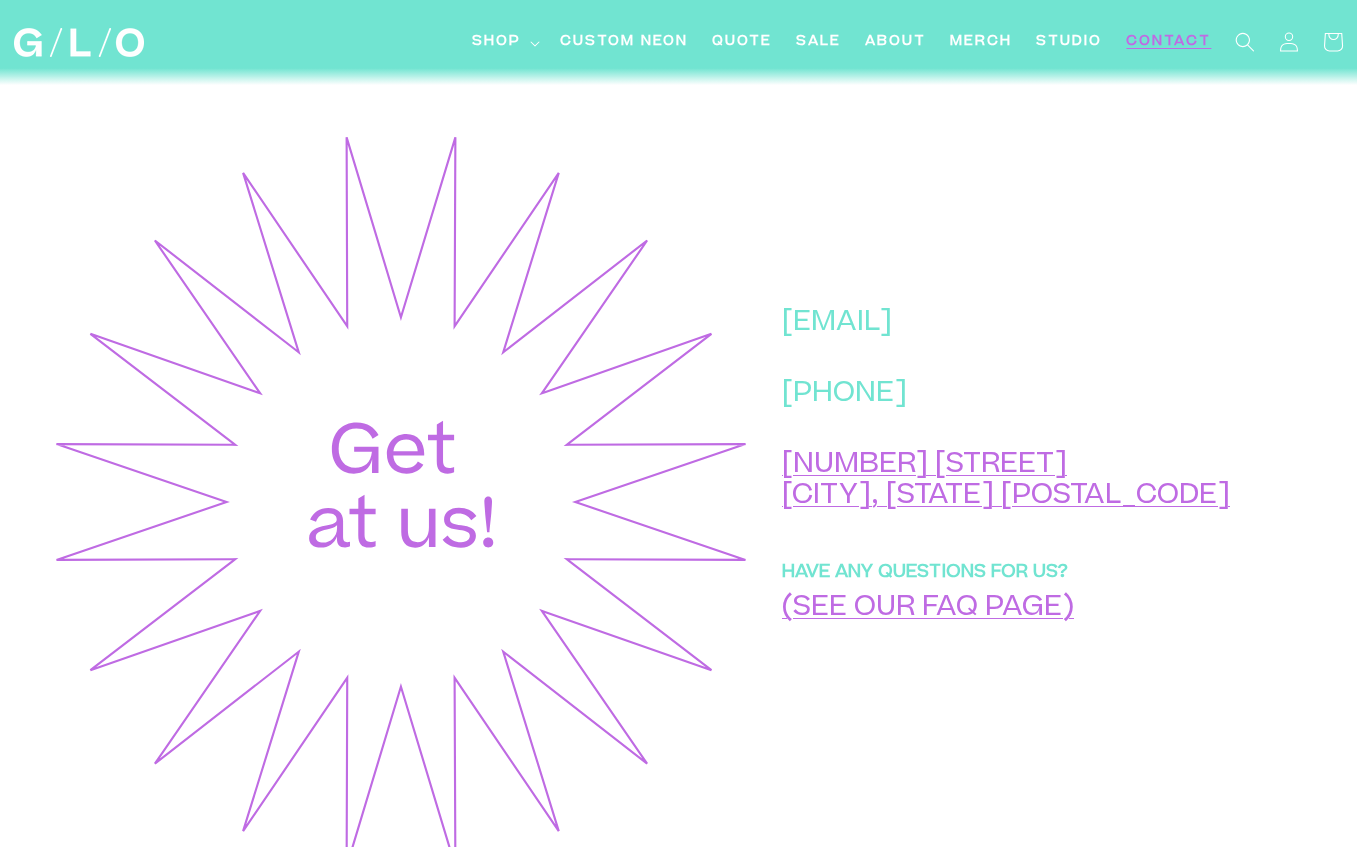 drag, startPoint x: 839, startPoint y: 357, endPoint x: 1164, endPoint y: 367, distance: 325.1538 